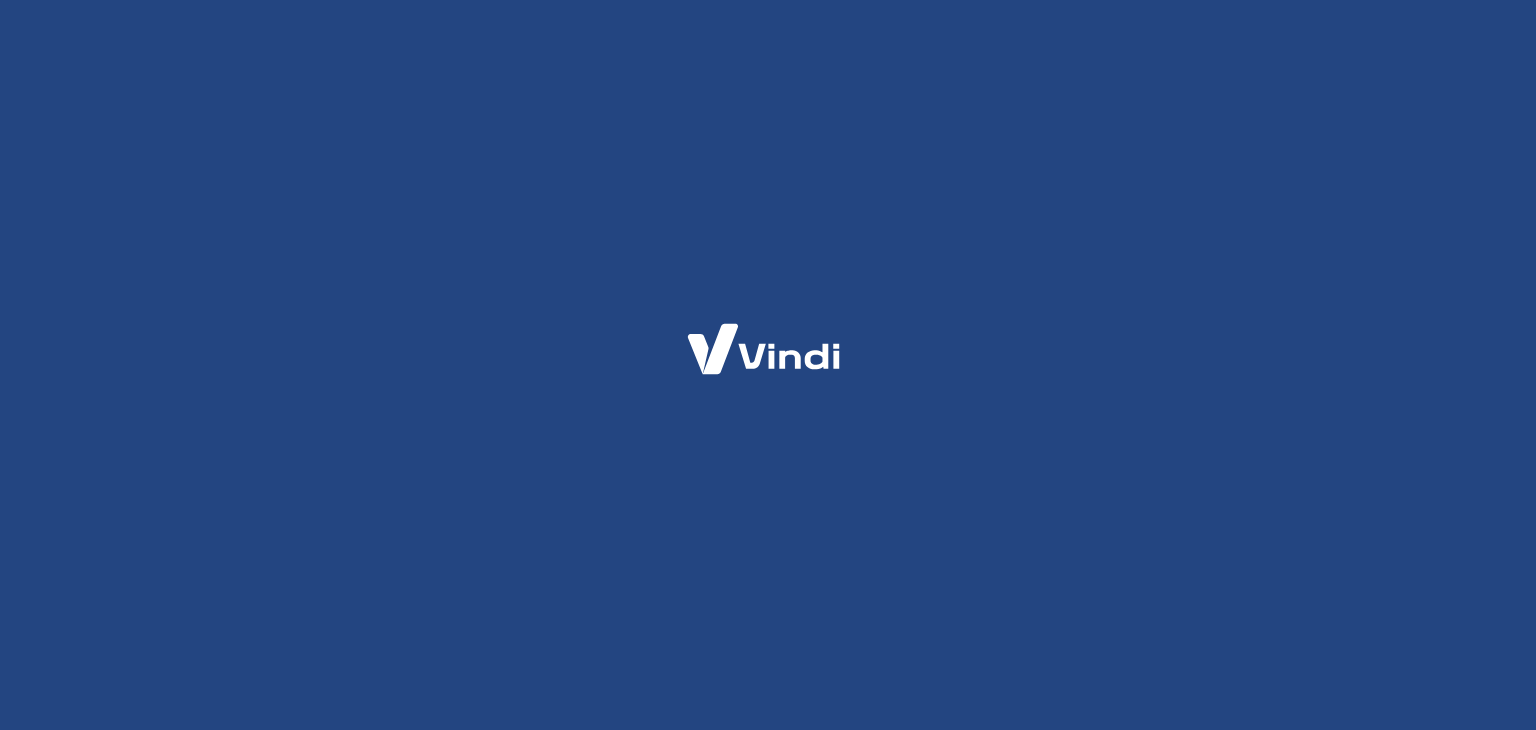 scroll, scrollTop: 0, scrollLeft: 0, axis: both 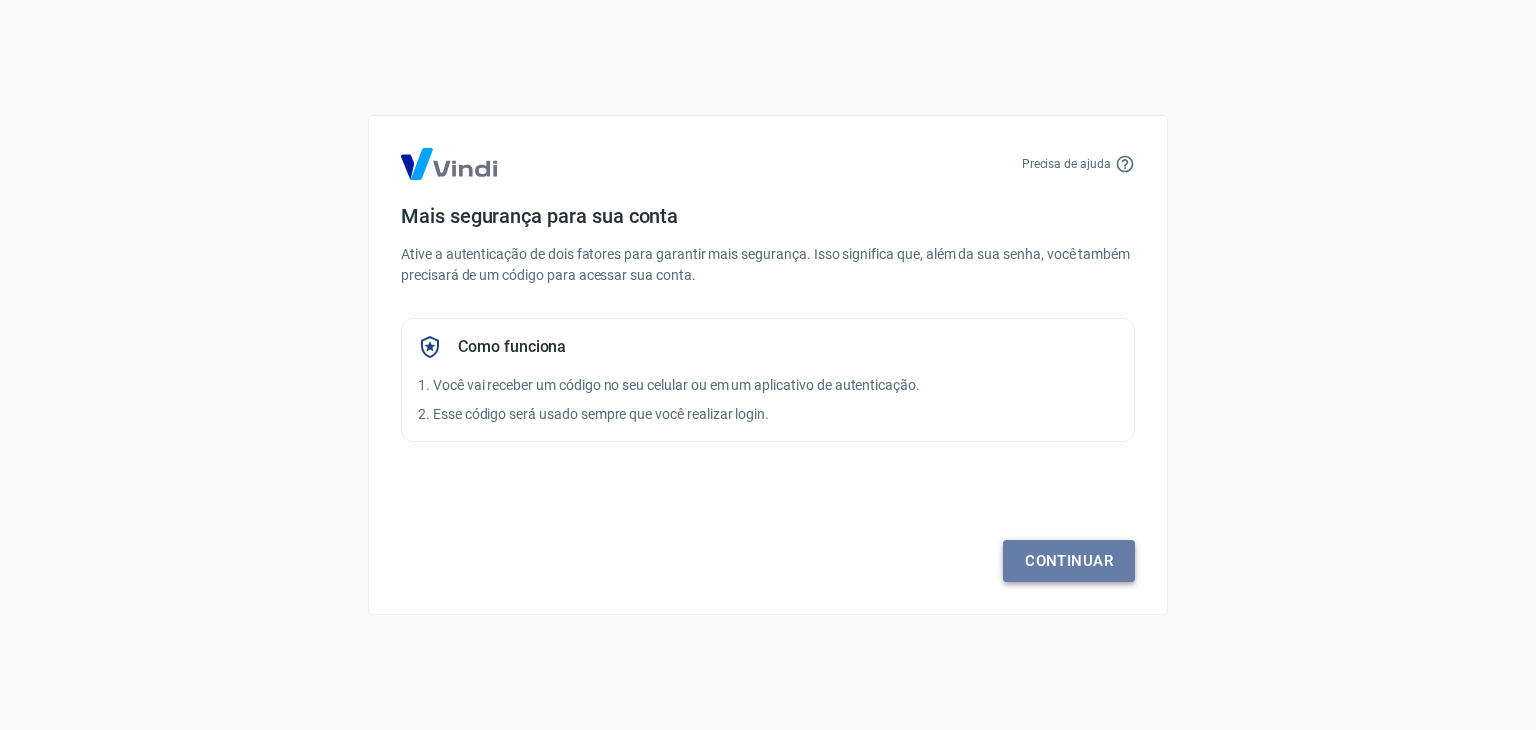 click on "Continuar" at bounding box center (1069, 561) 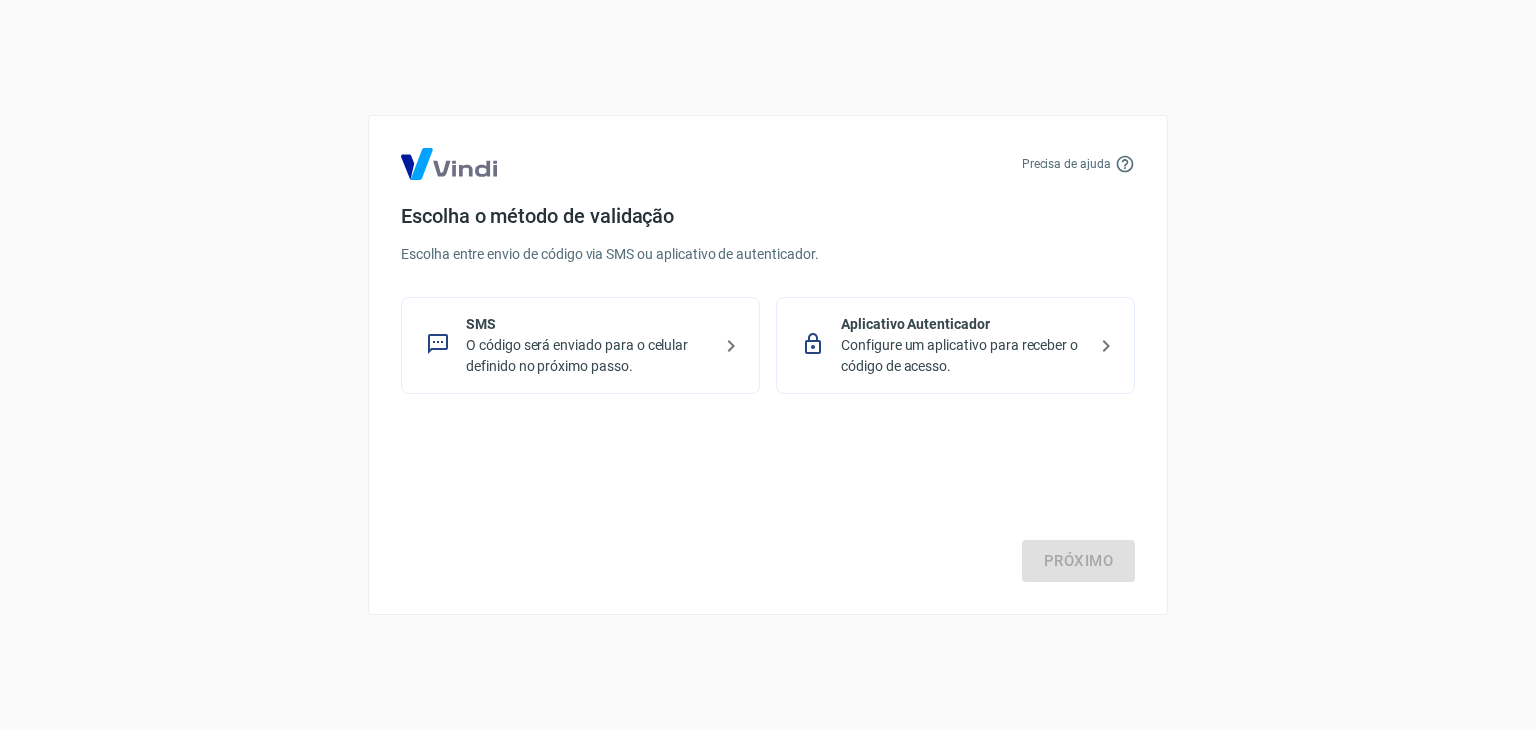 click on "SMS O código será enviado para o celular definido no próximo passo." at bounding box center [580, 345] 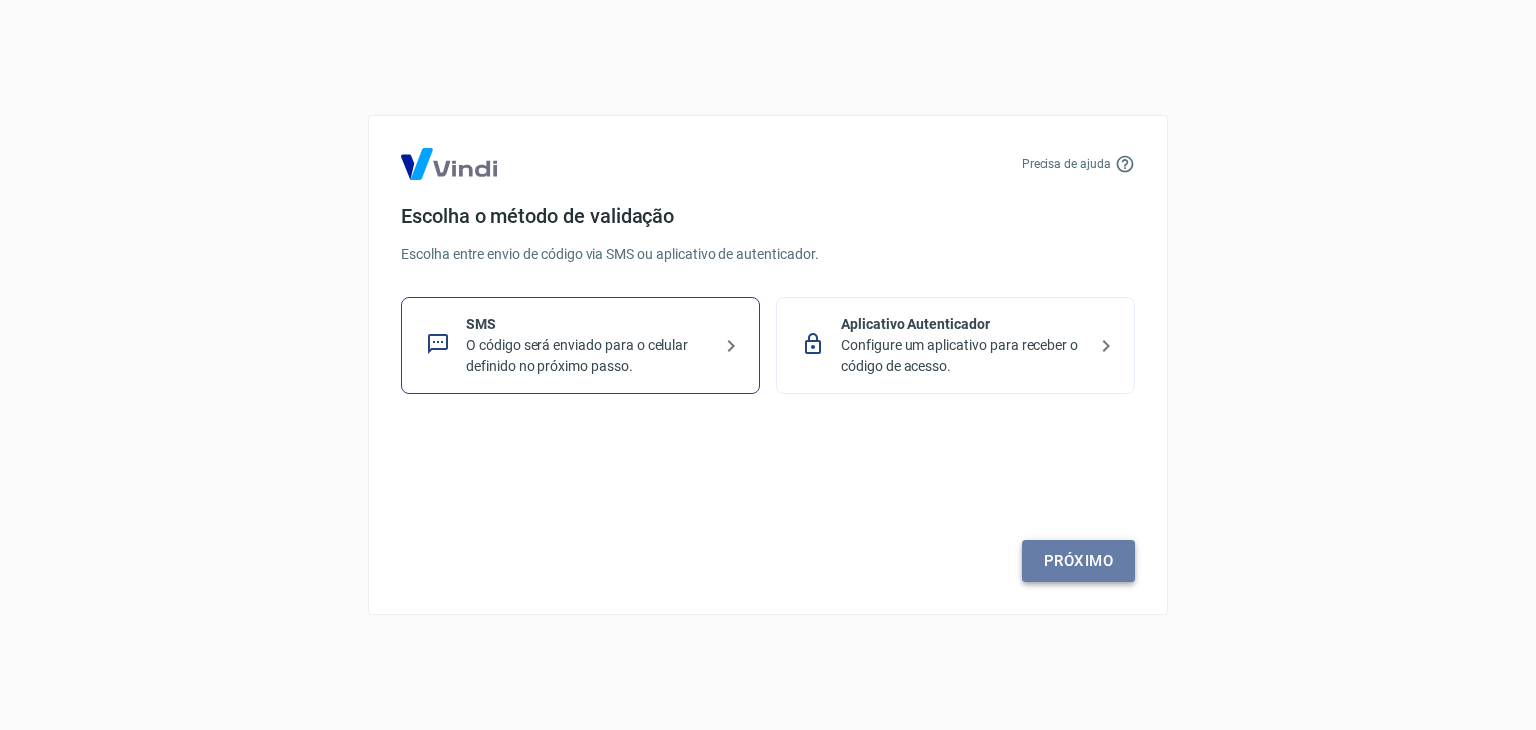 click on "Próximo" at bounding box center (1078, 561) 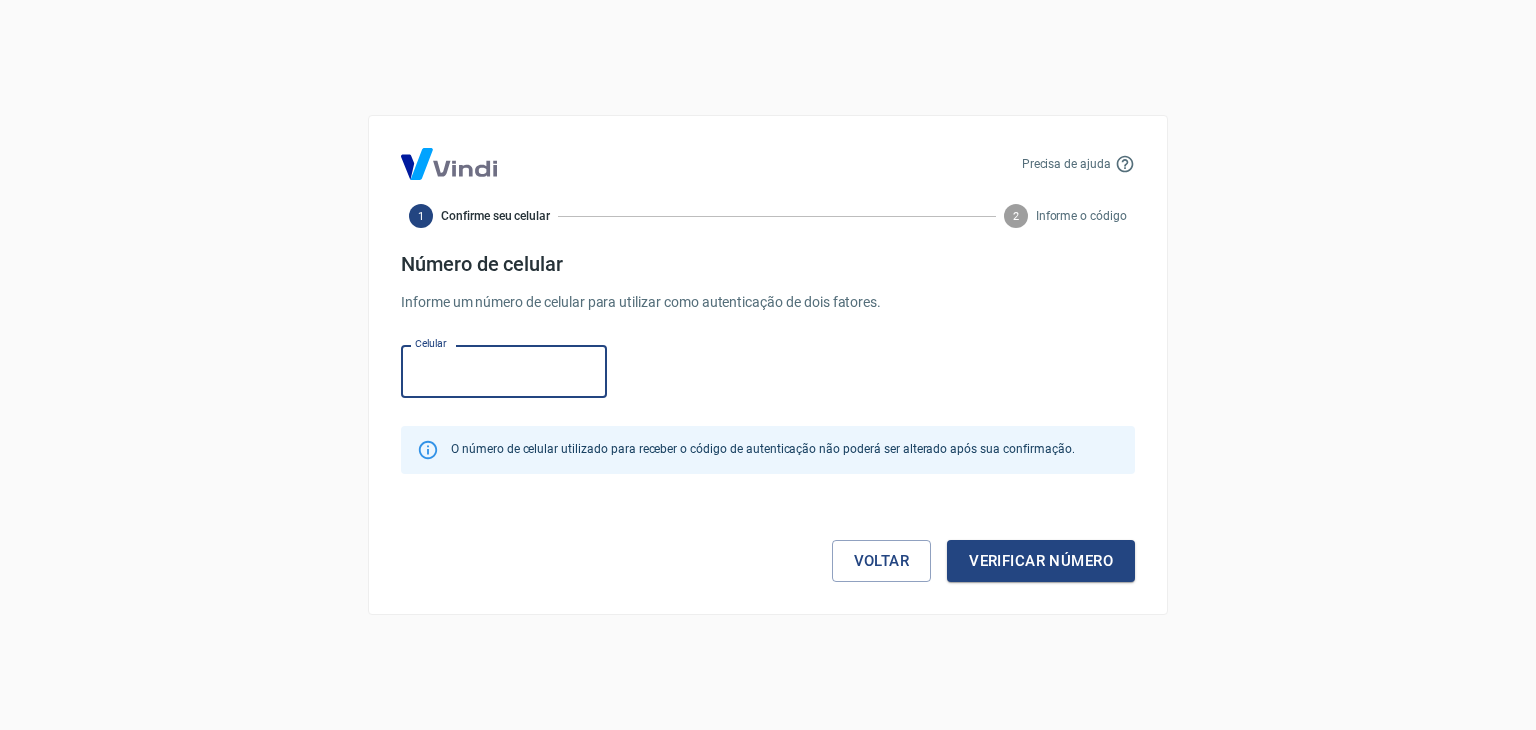 click on "Celular" at bounding box center [504, 371] 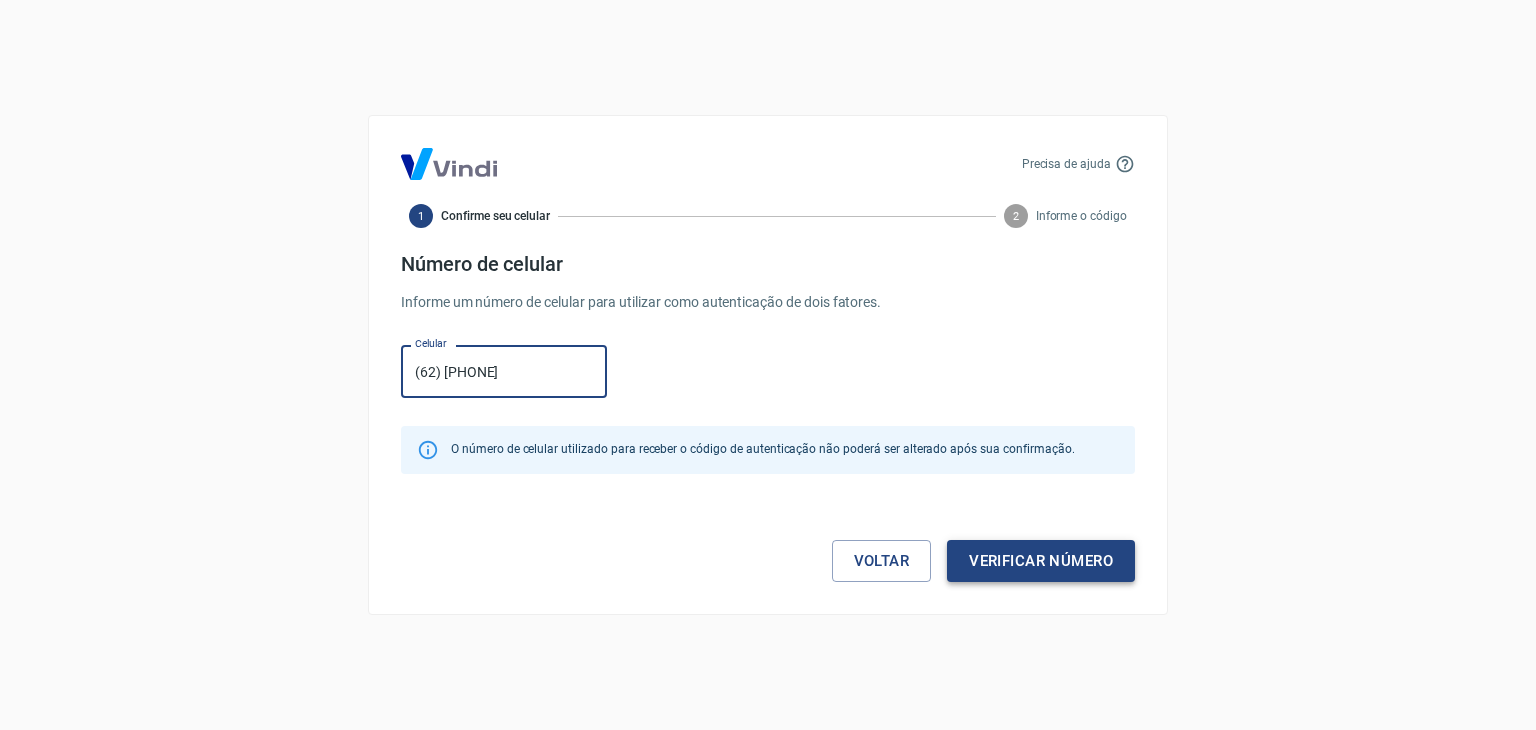 type on "(62) 99373-8258" 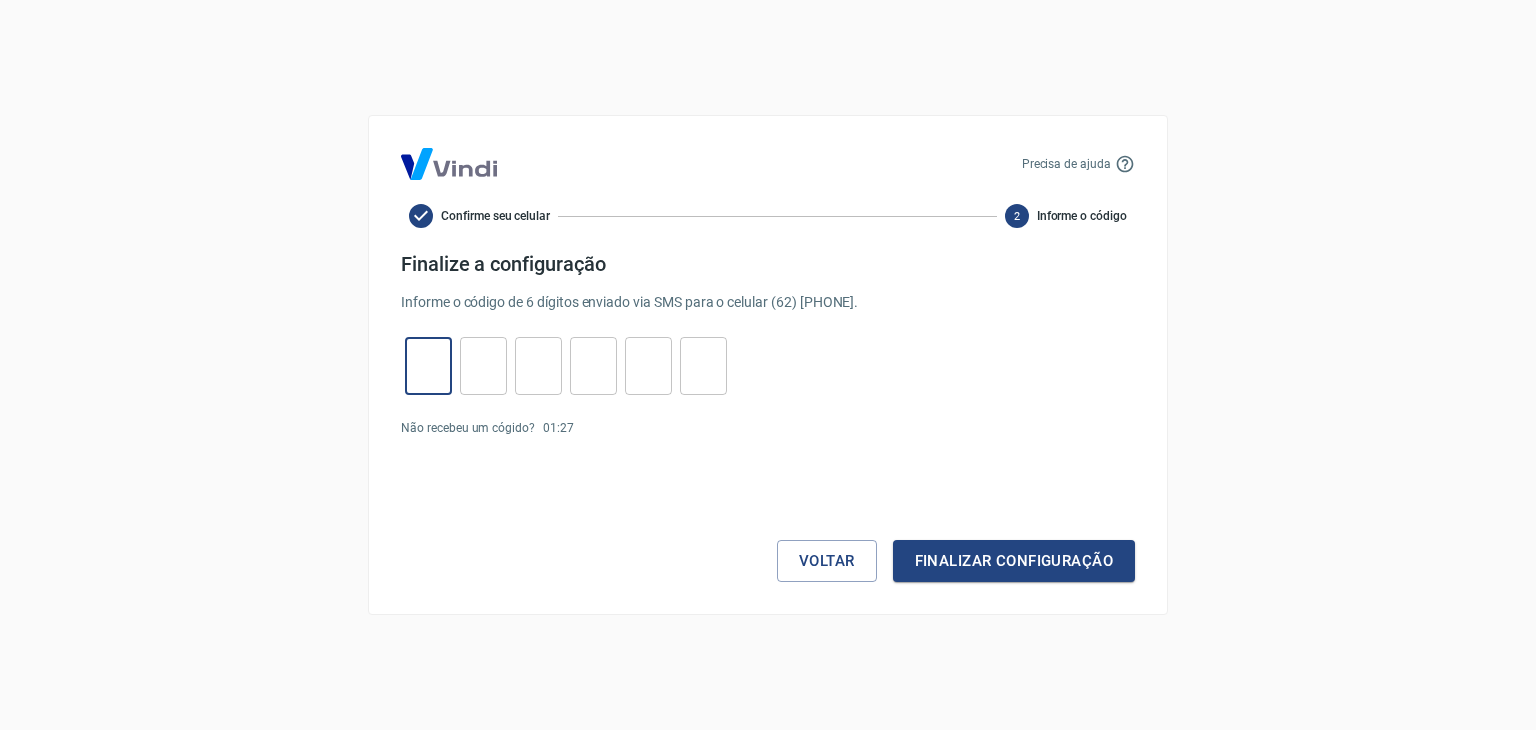 click at bounding box center (428, 366) 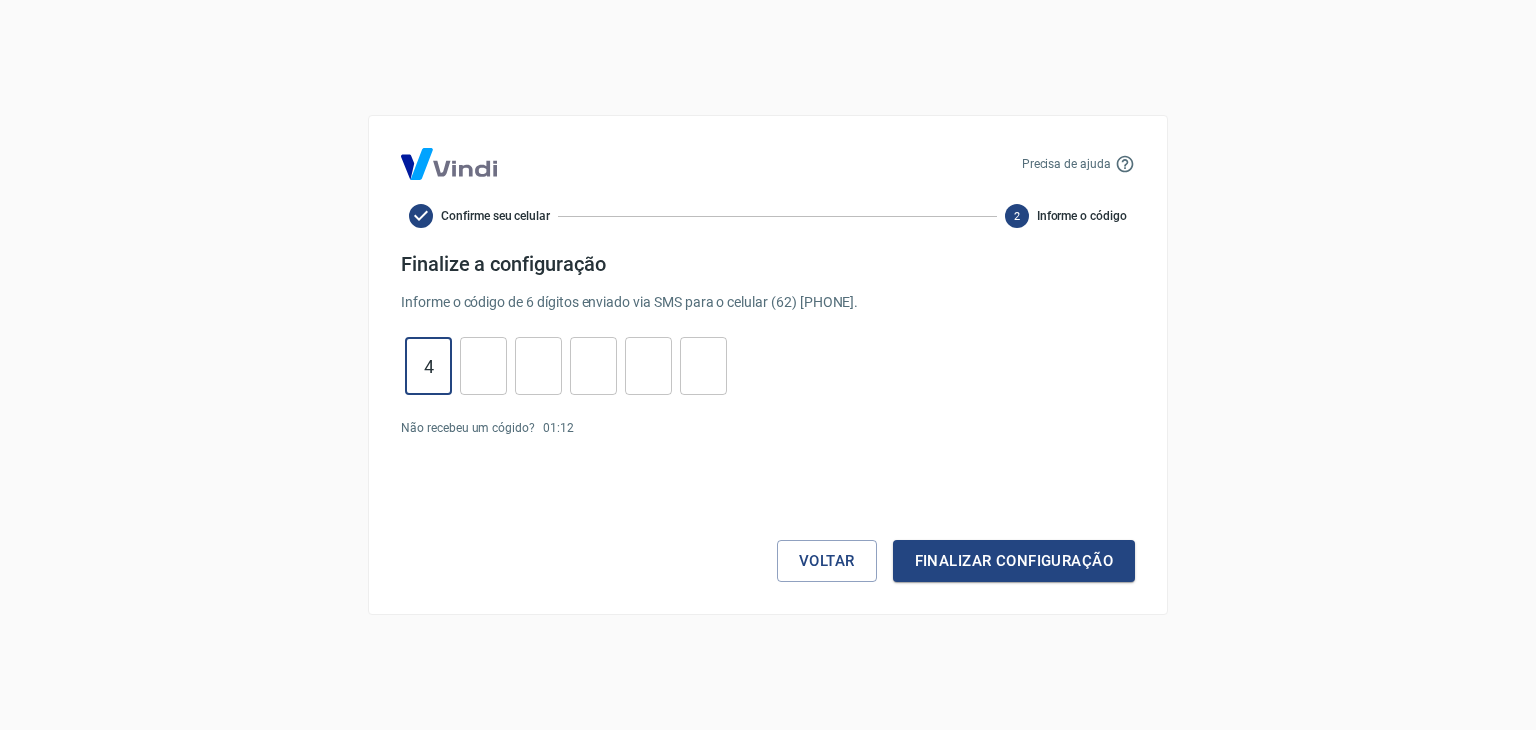 type on "4" 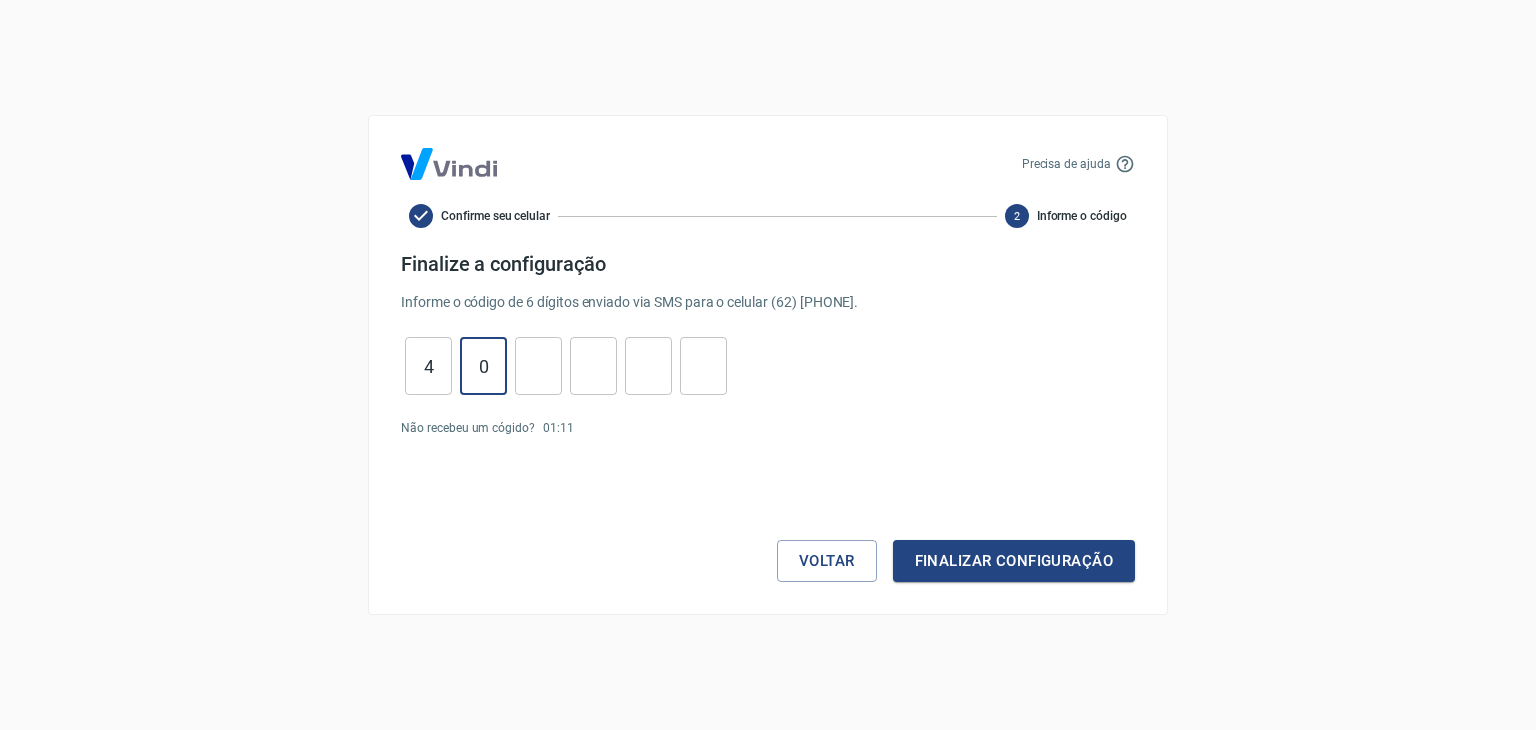 type on "0" 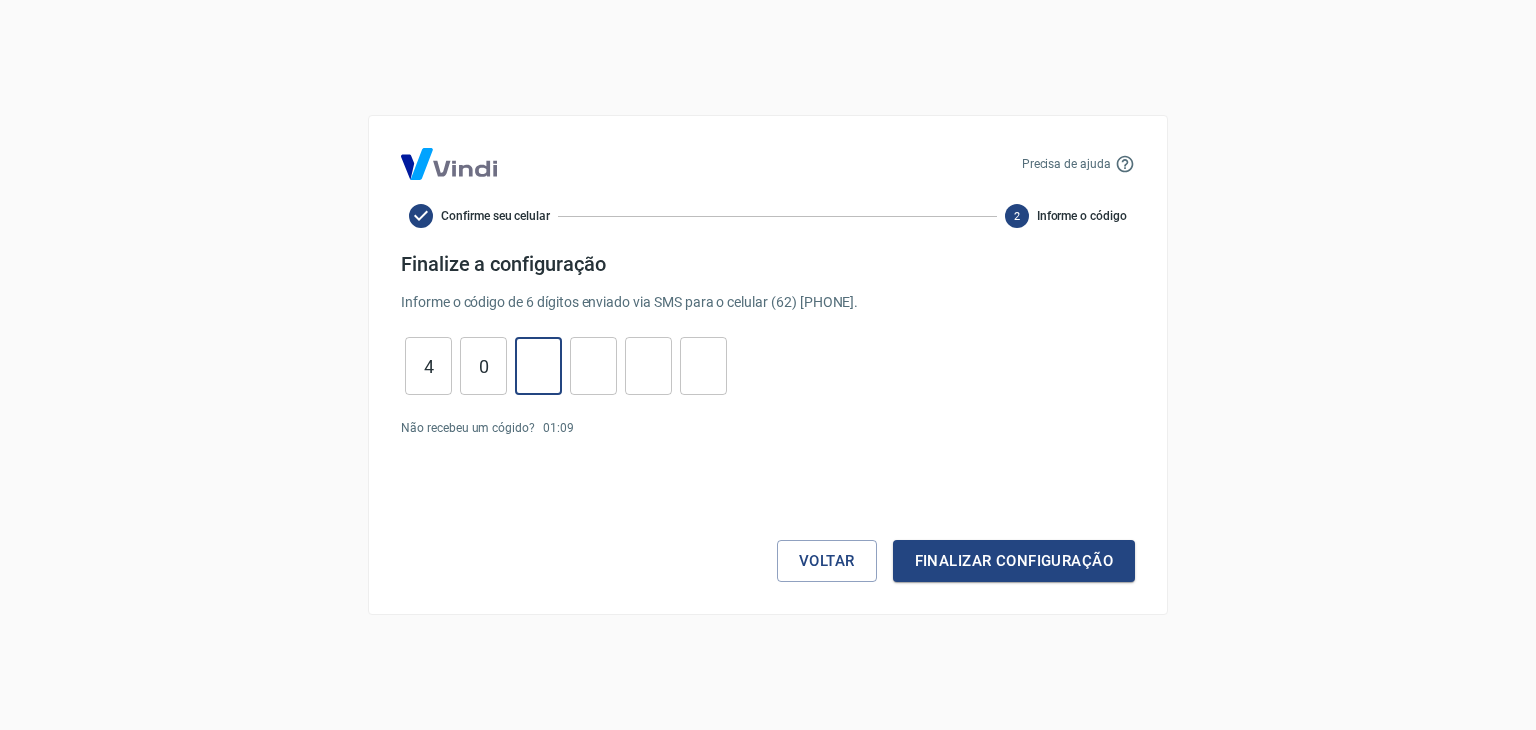 type on "9" 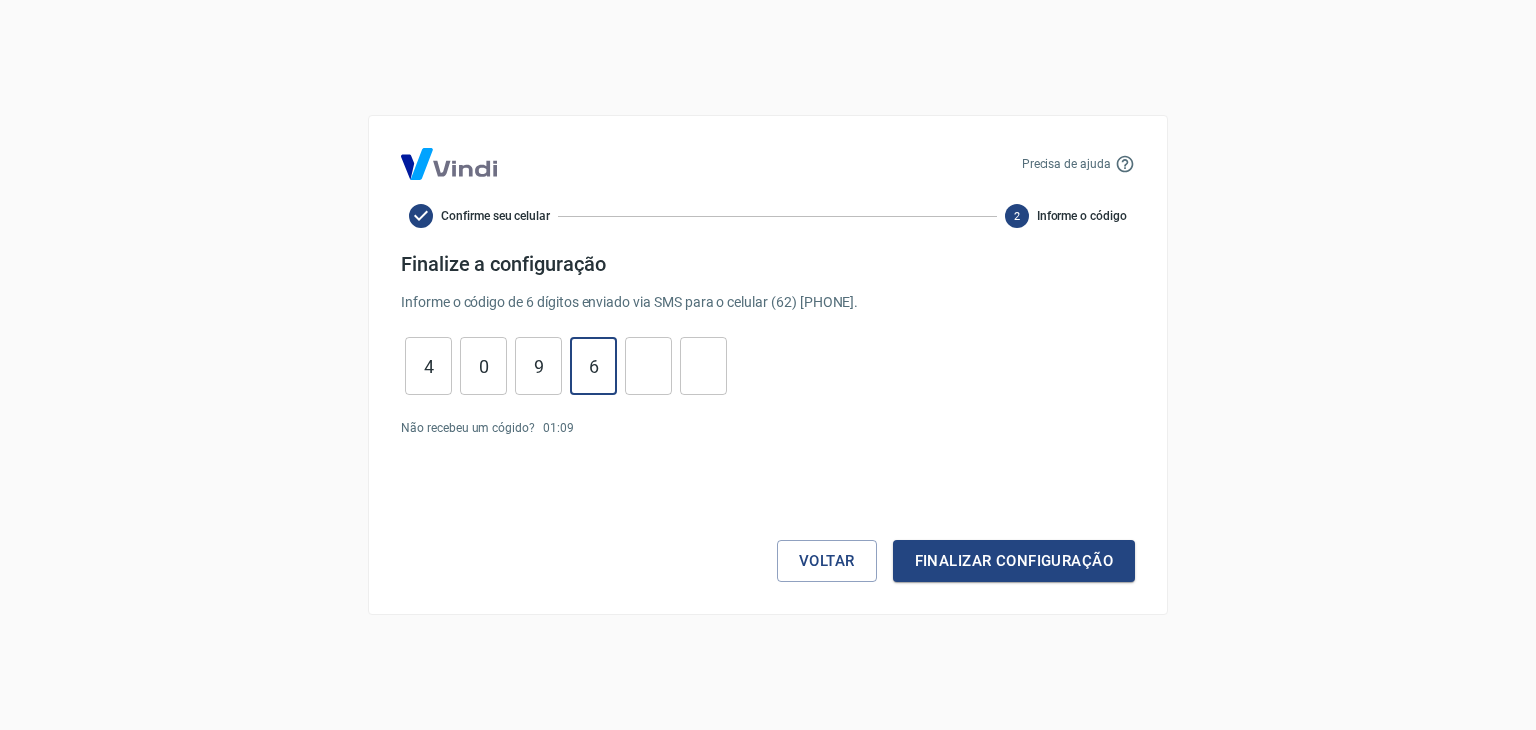 type on "6" 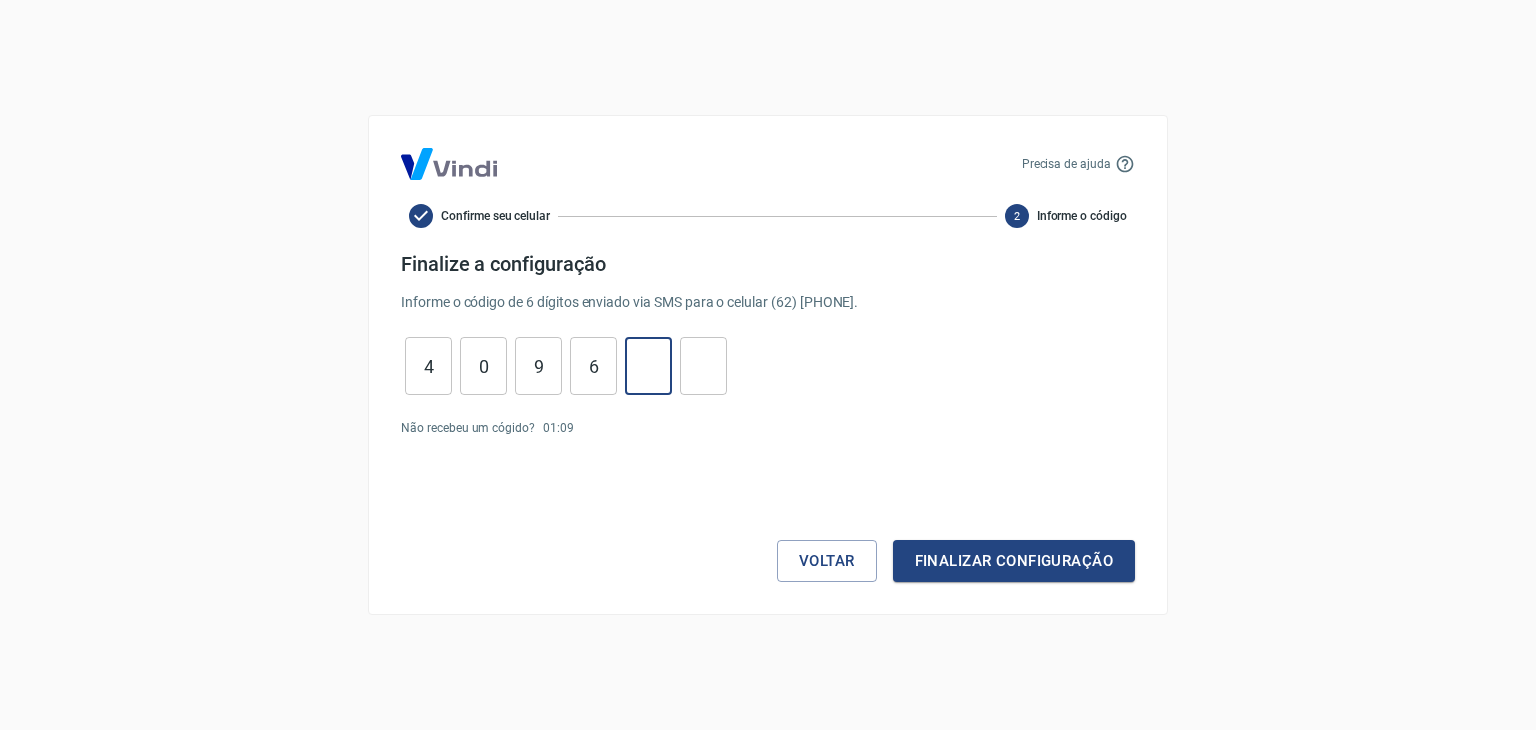 type on "1" 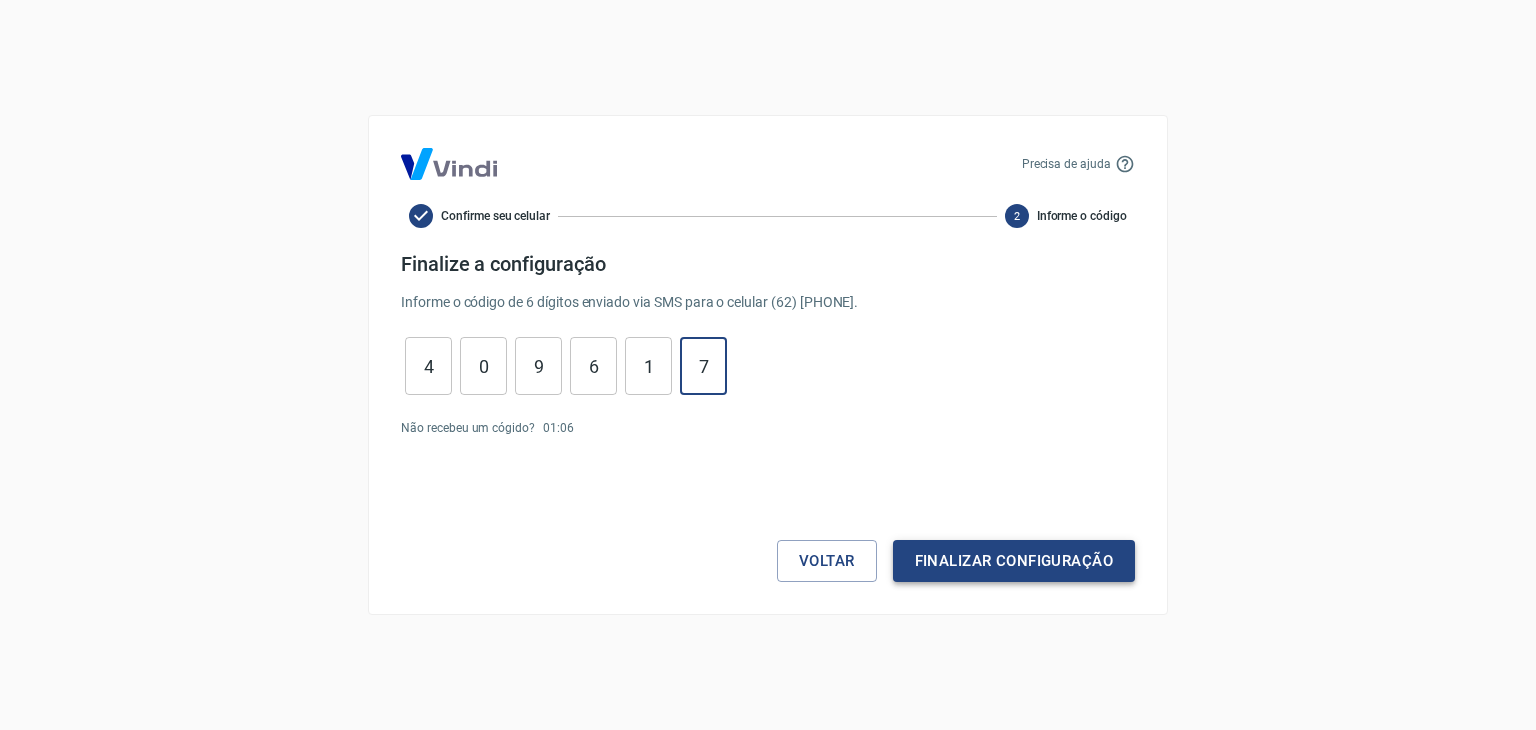 type on "7" 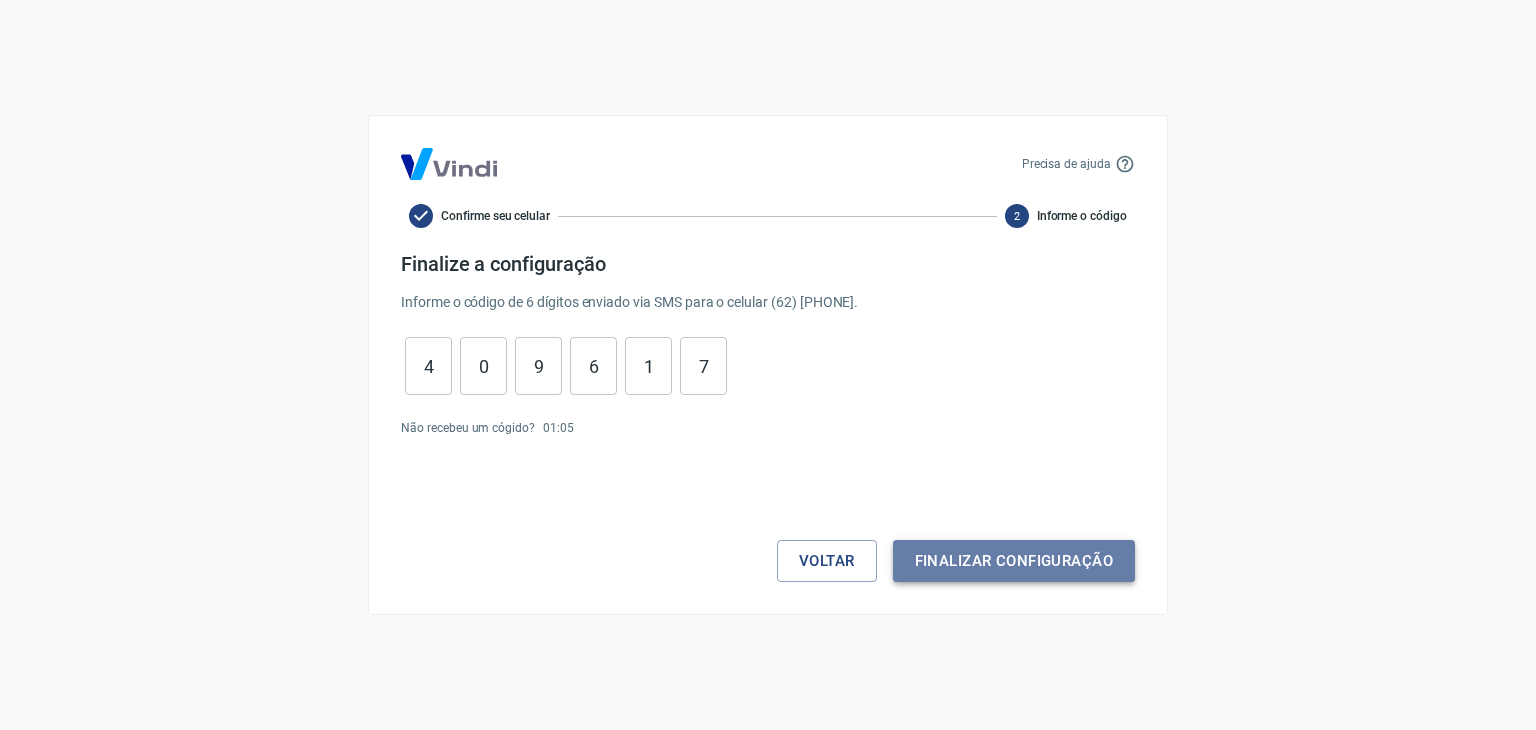 click on "Finalizar configuração" at bounding box center [1014, 561] 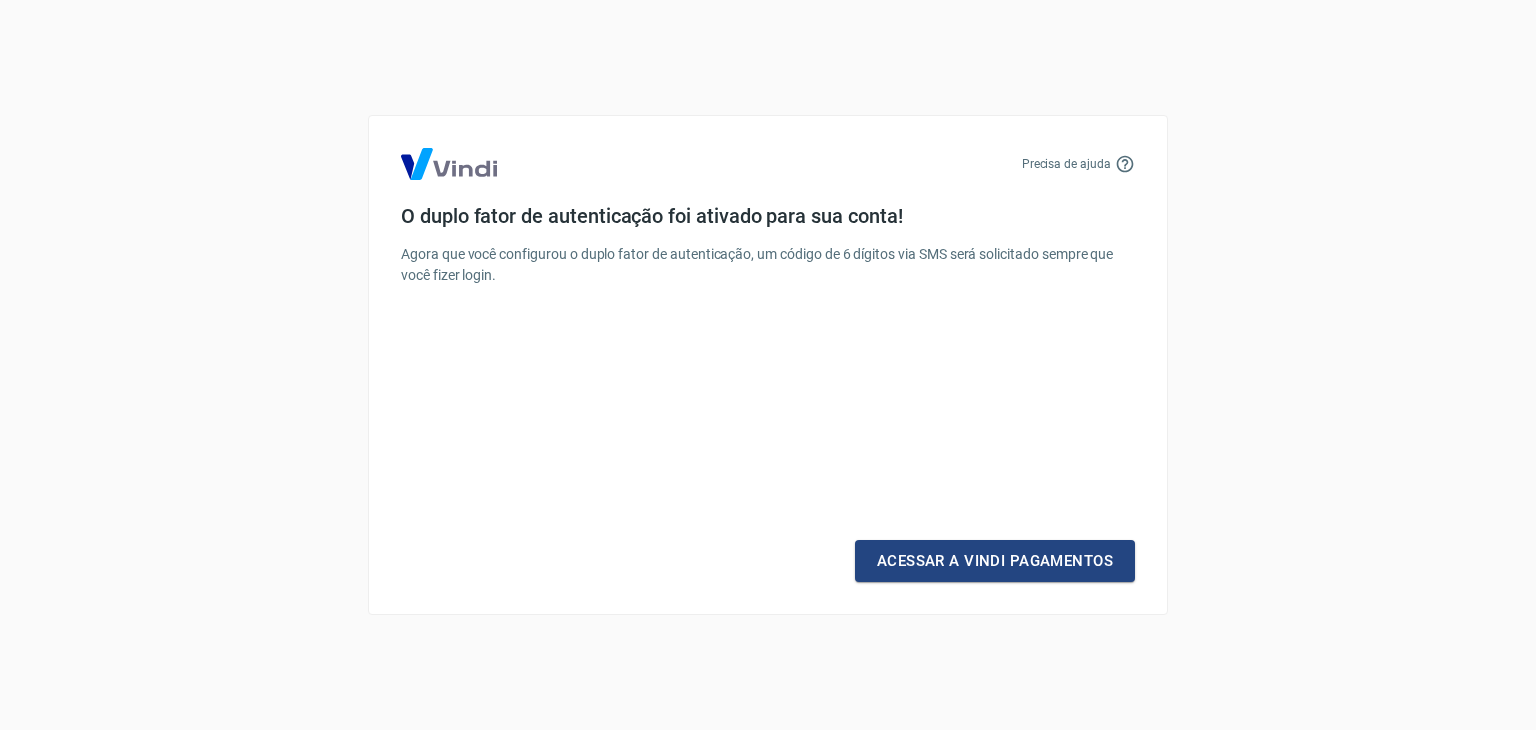 click on "Acessar a Vindi Pagamentos" at bounding box center (995, 561) 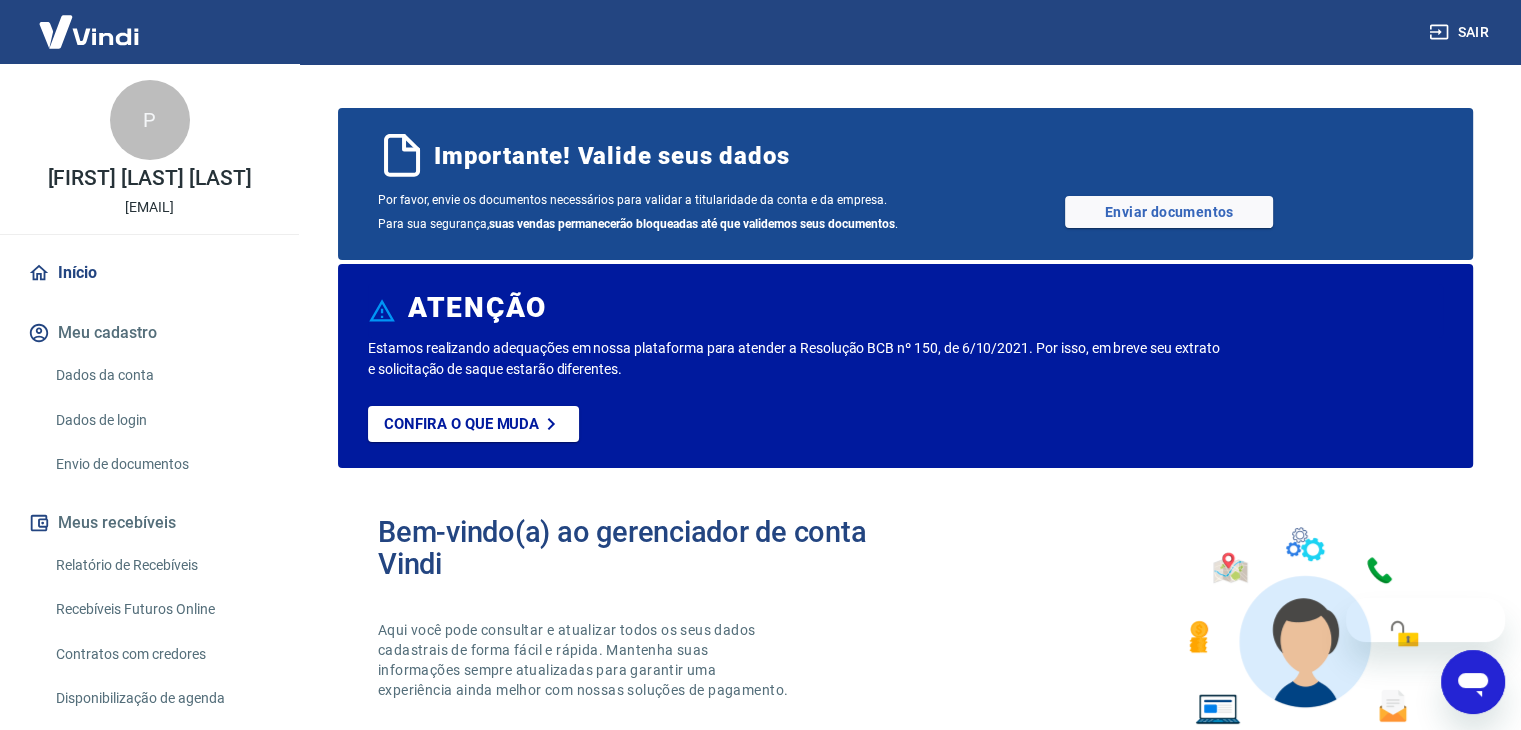 scroll, scrollTop: 0, scrollLeft: 0, axis: both 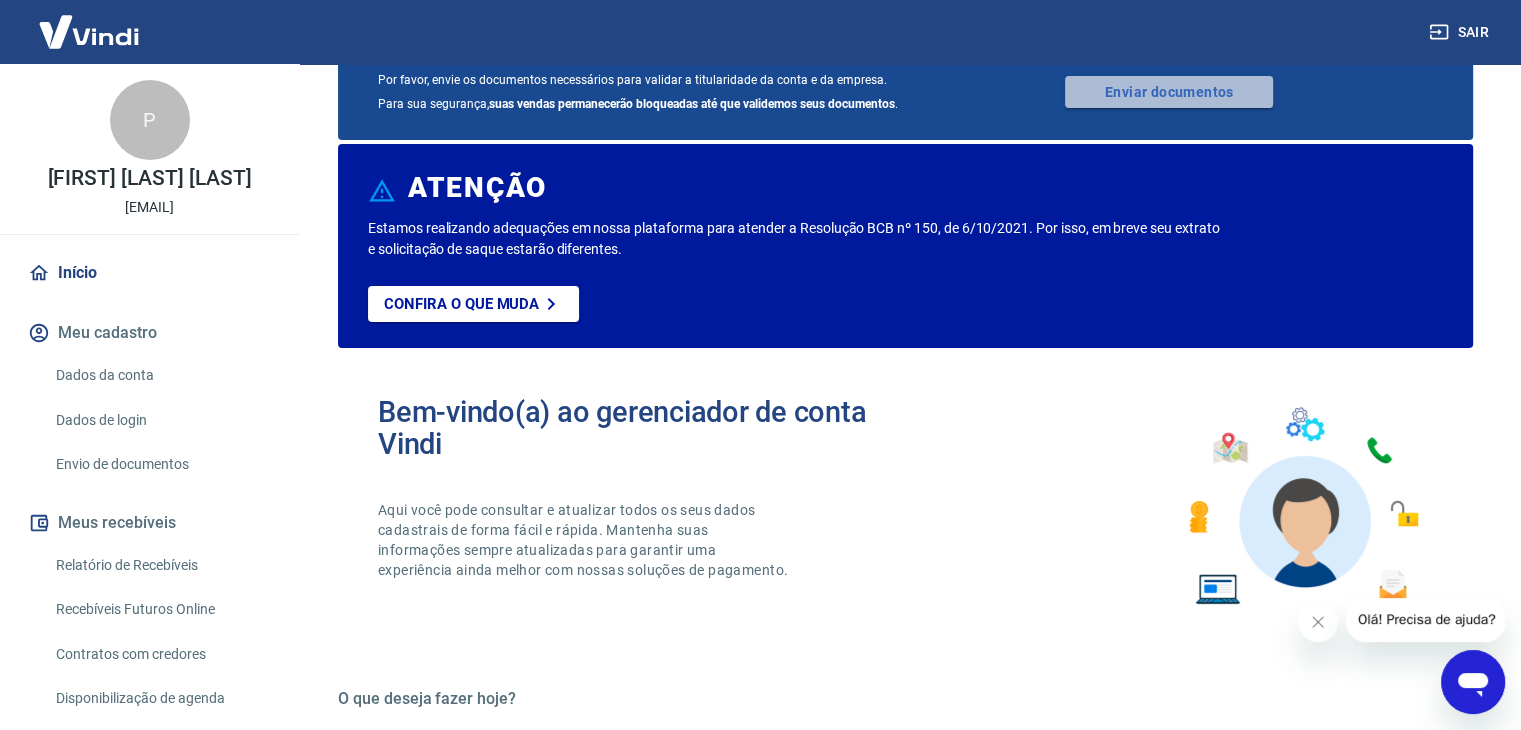 click on "Enviar documentos" at bounding box center (1169, 92) 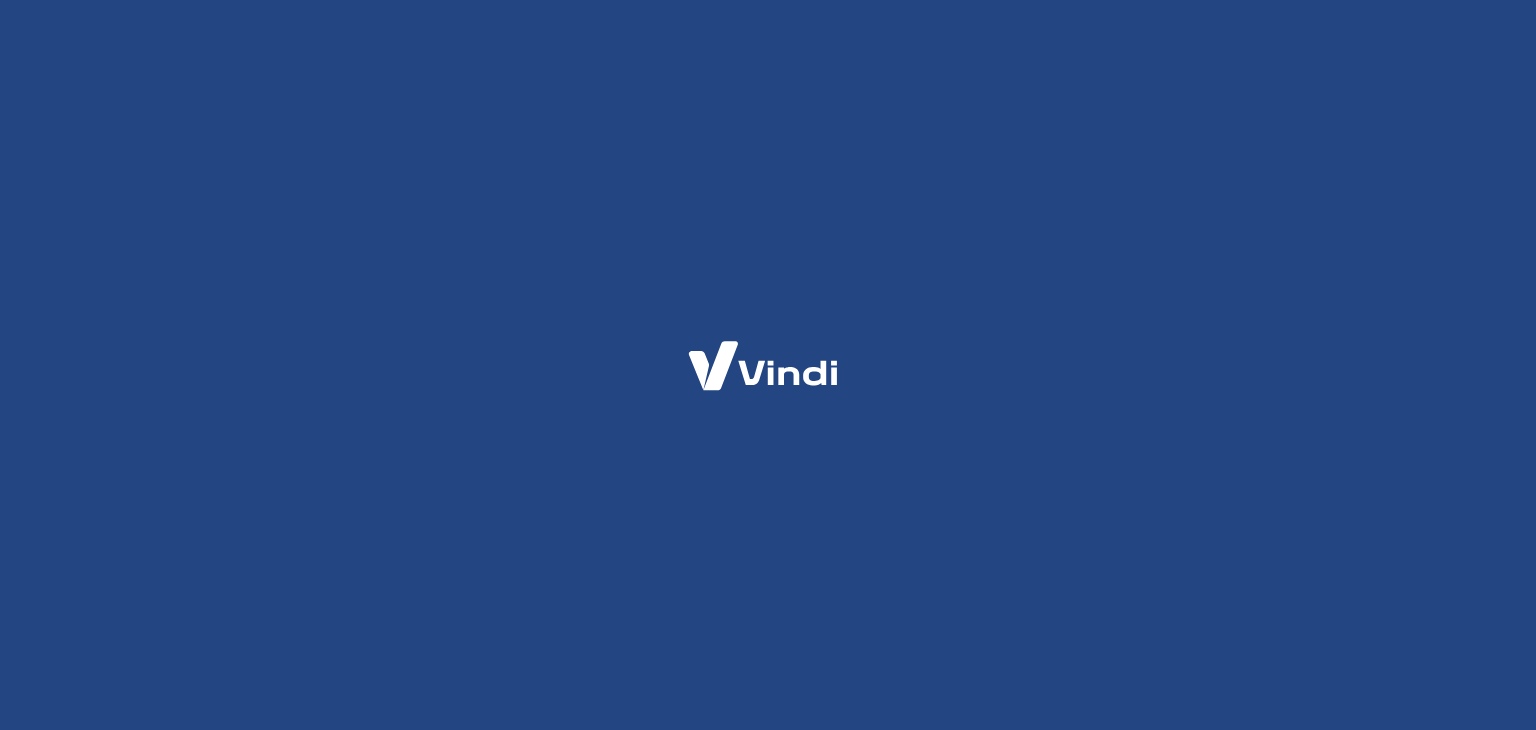 scroll, scrollTop: 0, scrollLeft: 0, axis: both 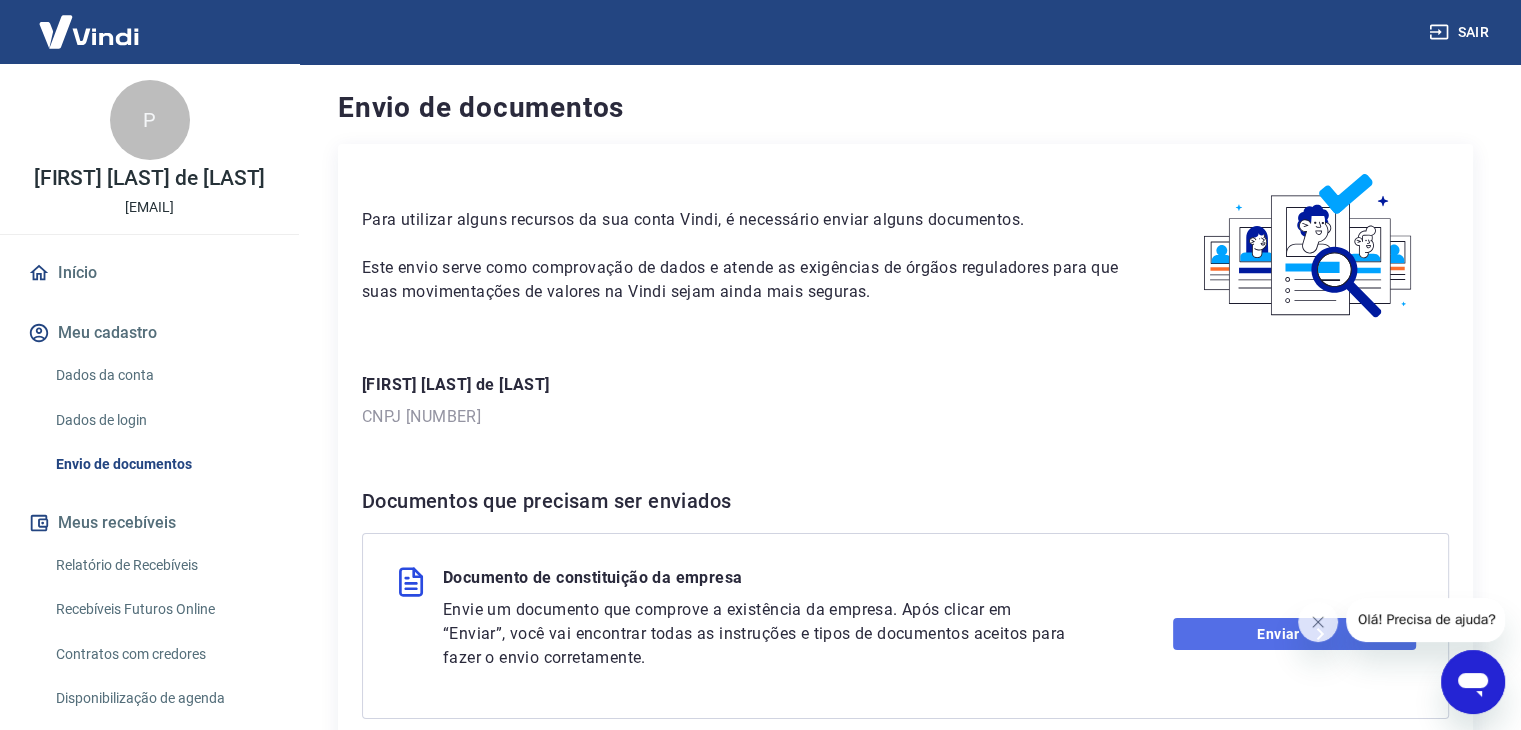 click on "Enviar" at bounding box center [1294, 634] 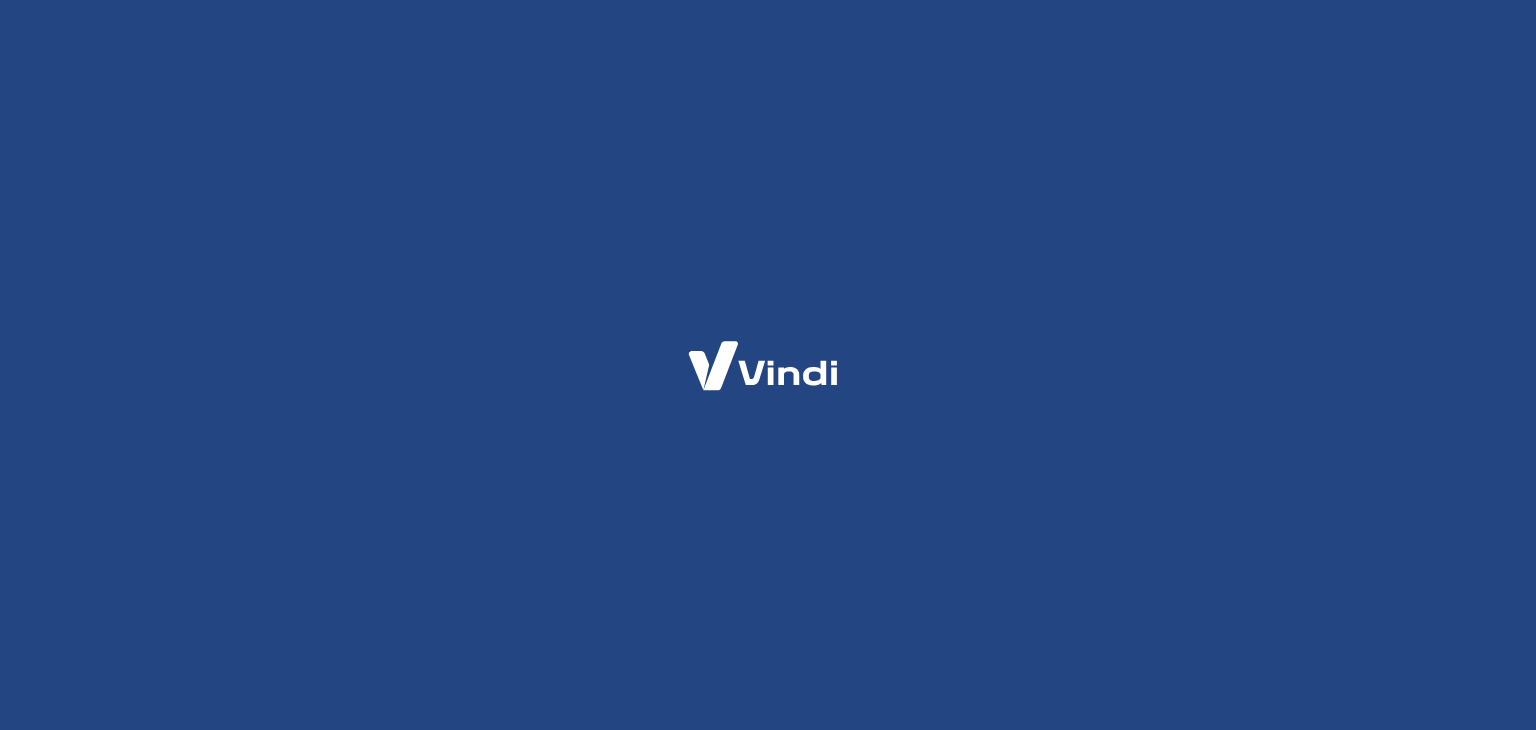 scroll, scrollTop: 0, scrollLeft: 0, axis: both 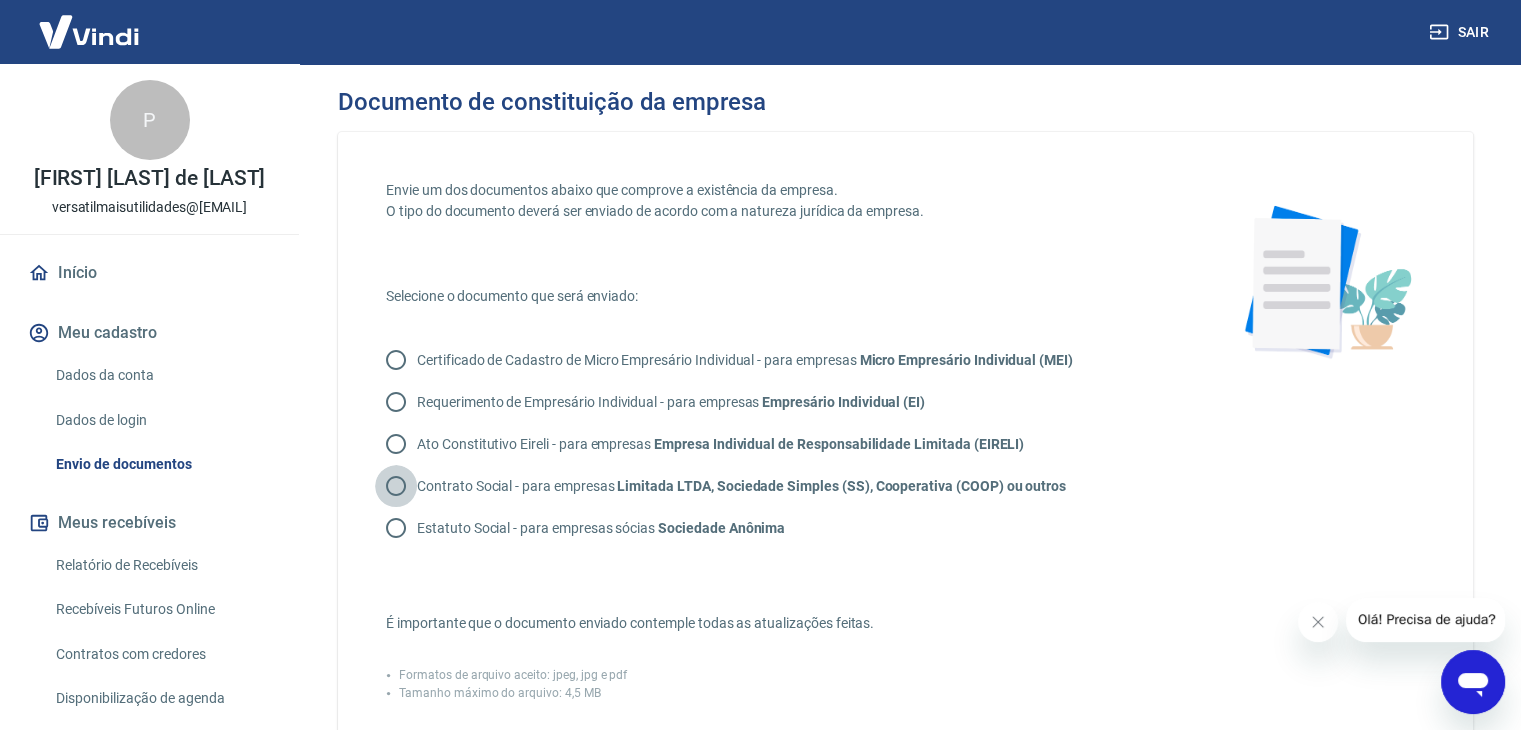 click on "Contrato Social - para empresas   Limitada LTDA, Sociedade Simples (SS), Cooperativa (COOP) ou outros" at bounding box center (396, 486) 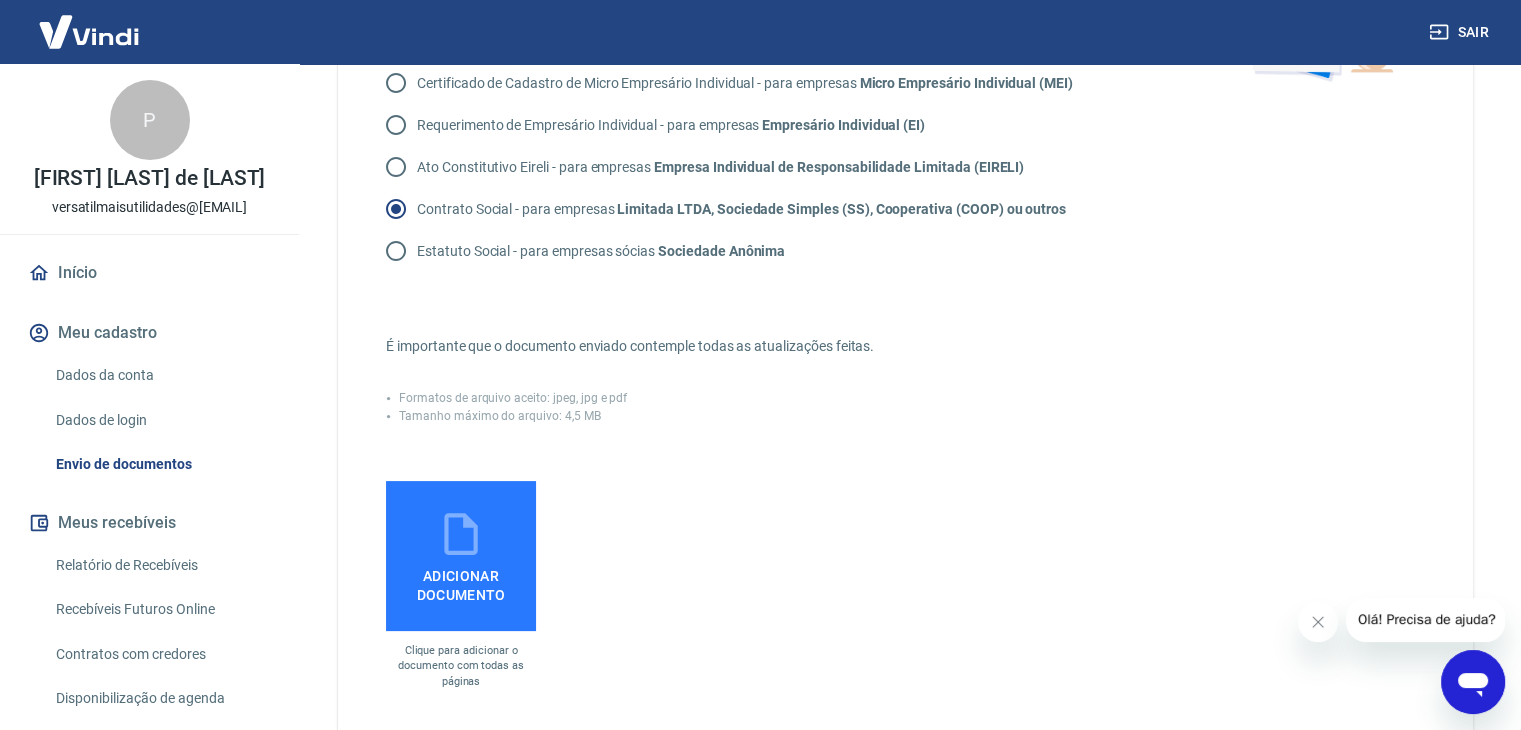 scroll, scrollTop: 320, scrollLeft: 0, axis: vertical 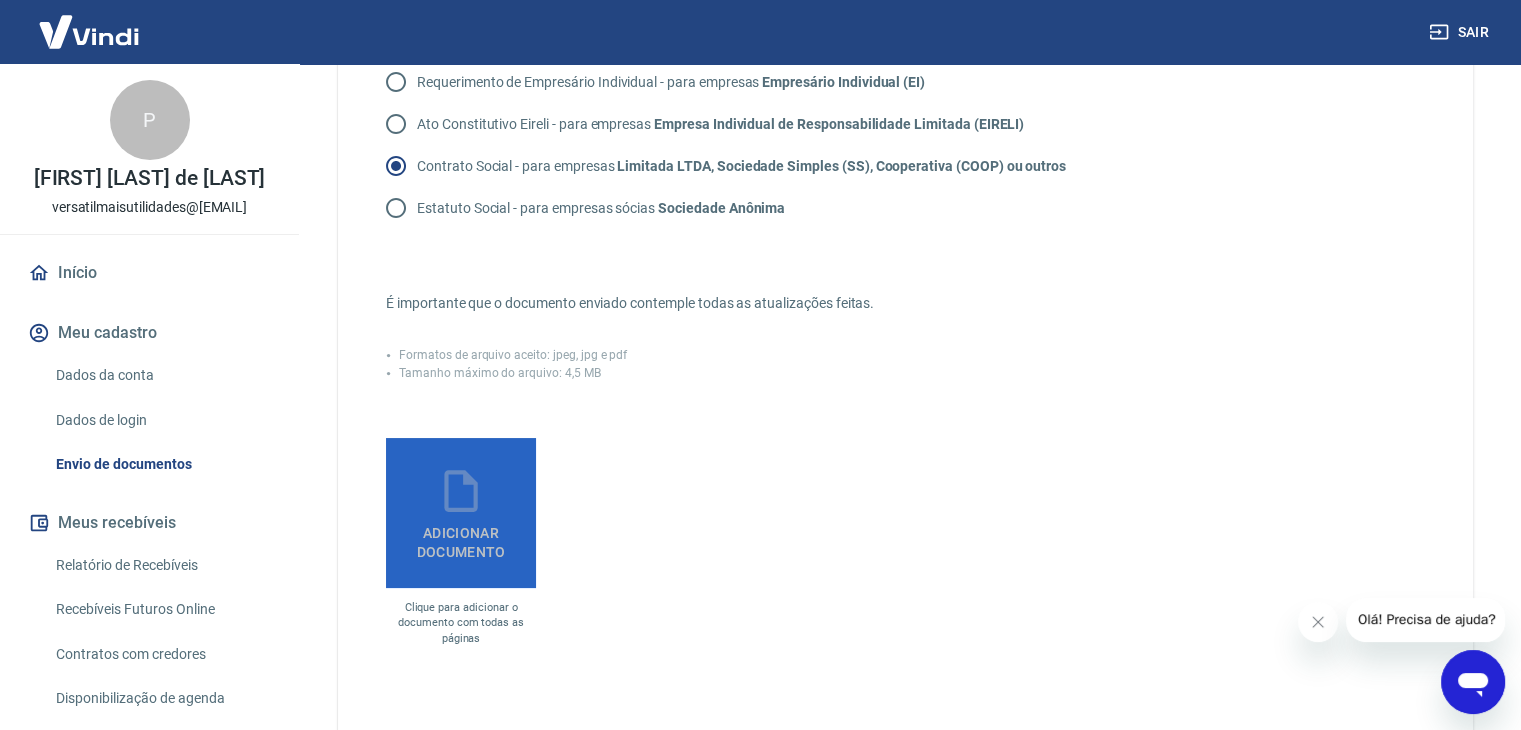 click on "Adicionar documento" at bounding box center [461, 538] 